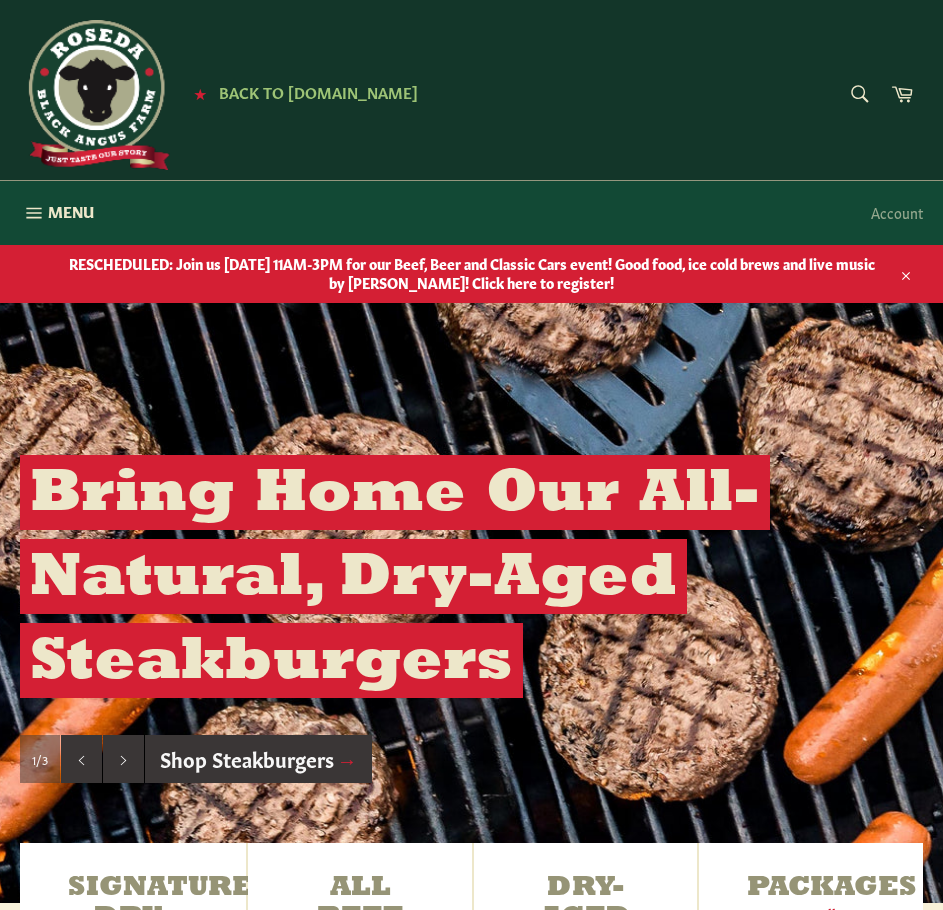 scroll, scrollTop: 0, scrollLeft: 0, axis: both 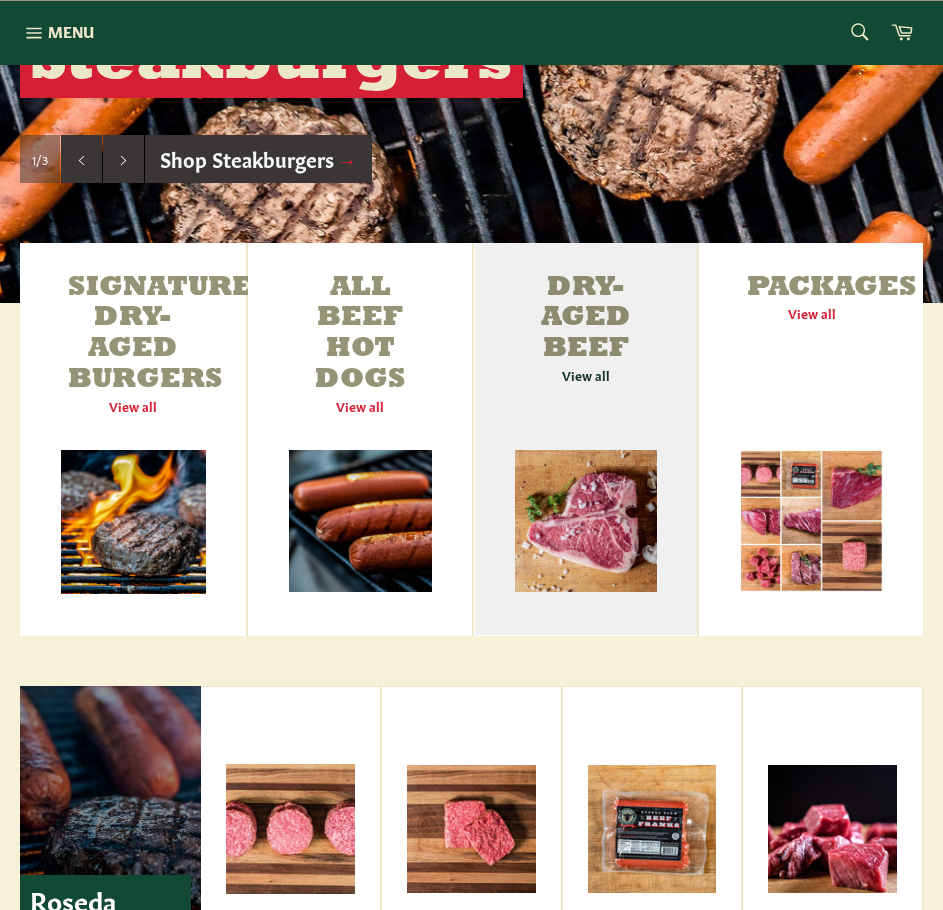 click on "Dry-Aged Beef
View all" at bounding box center [586, 439] 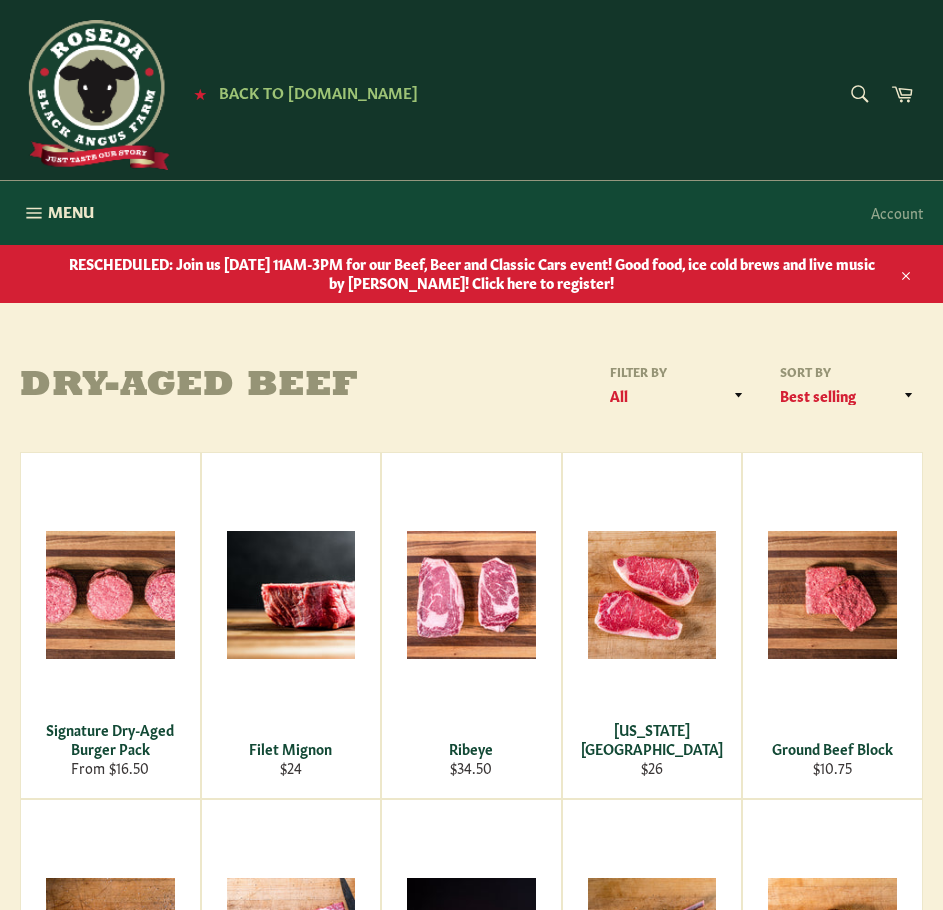 scroll, scrollTop: 0, scrollLeft: 0, axis: both 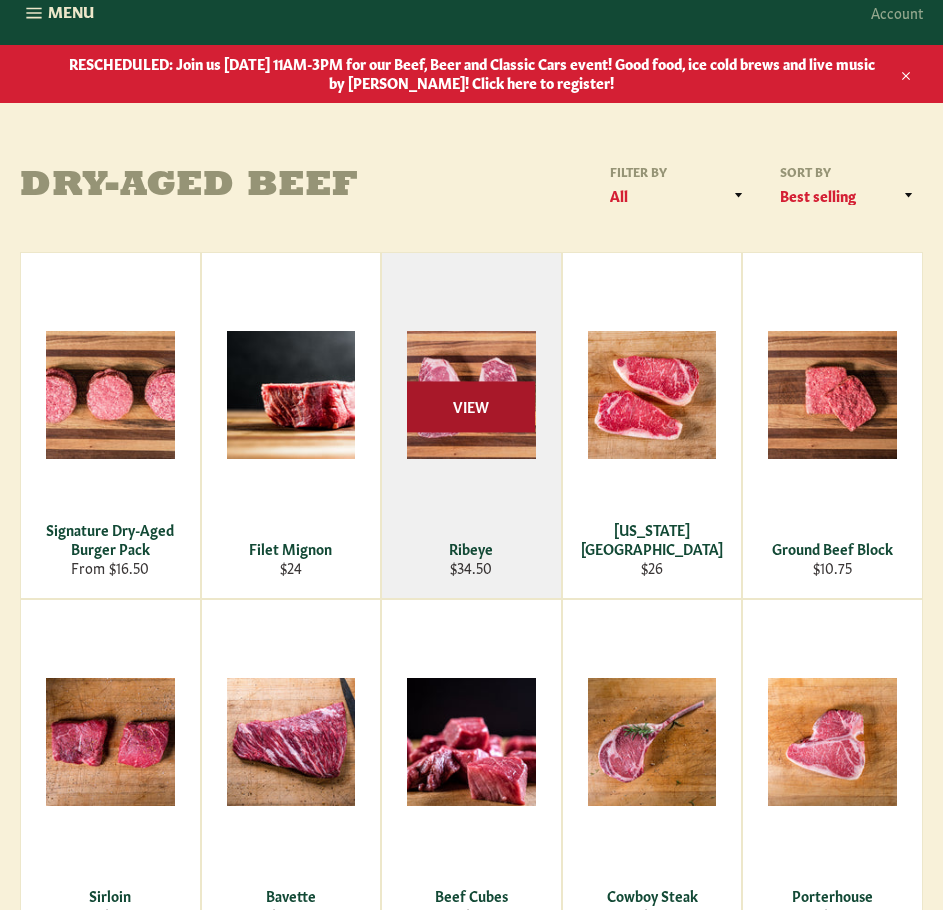 click on "View" at bounding box center [471, 407] 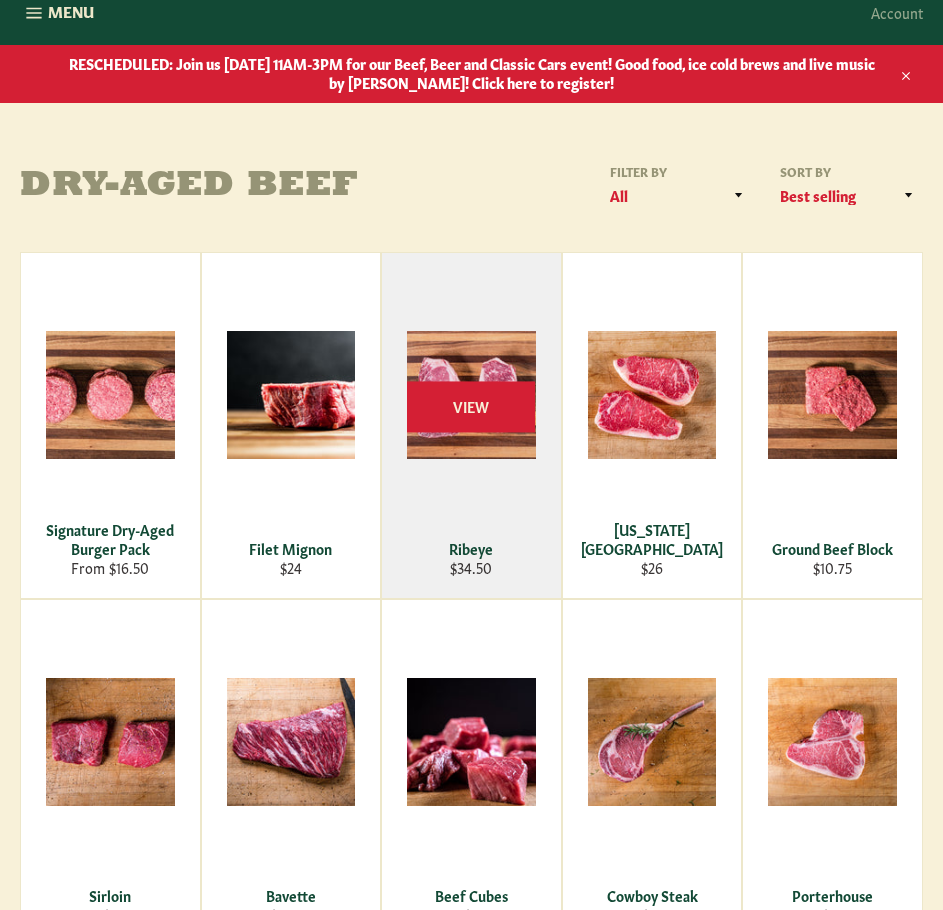 click on "View" at bounding box center [471, 425] 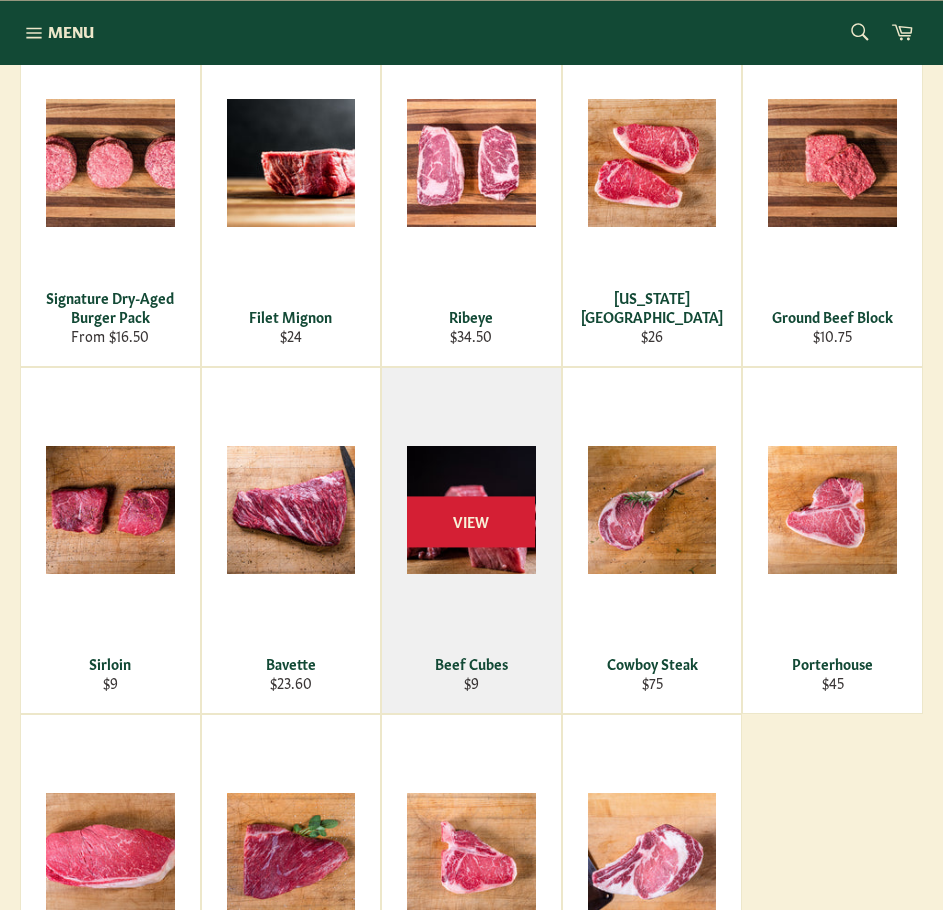 scroll, scrollTop: 400, scrollLeft: 0, axis: vertical 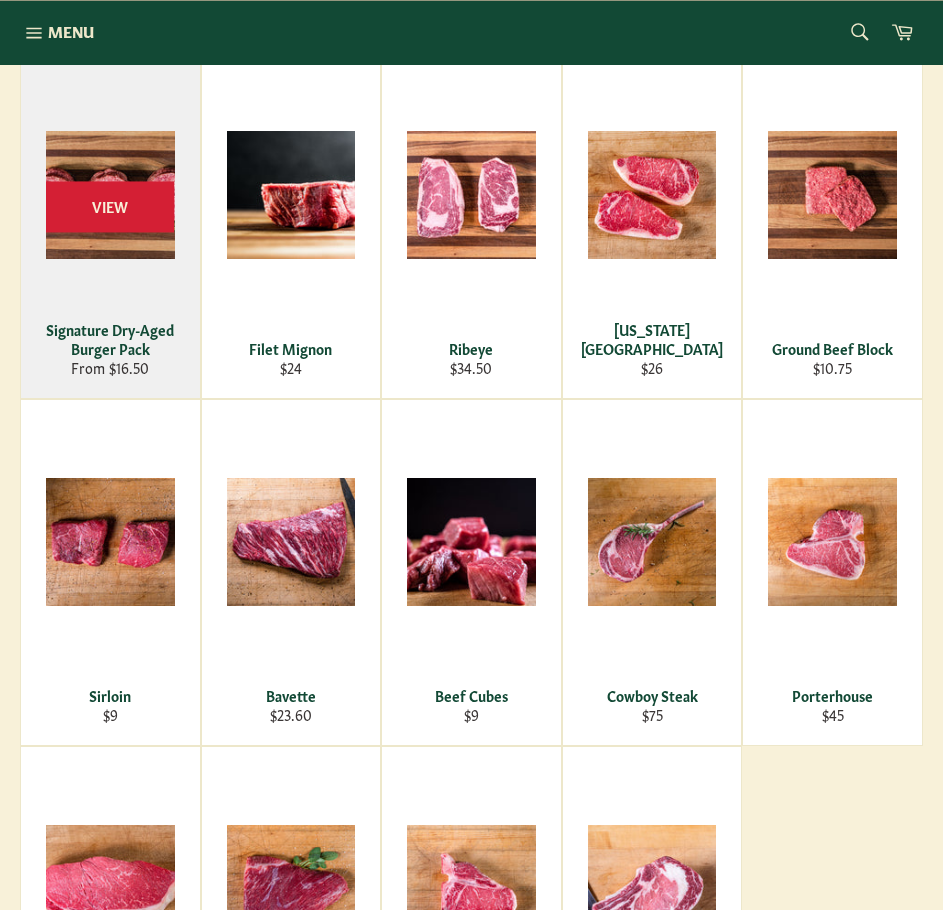 click on "View" at bounding box center [110, 225] 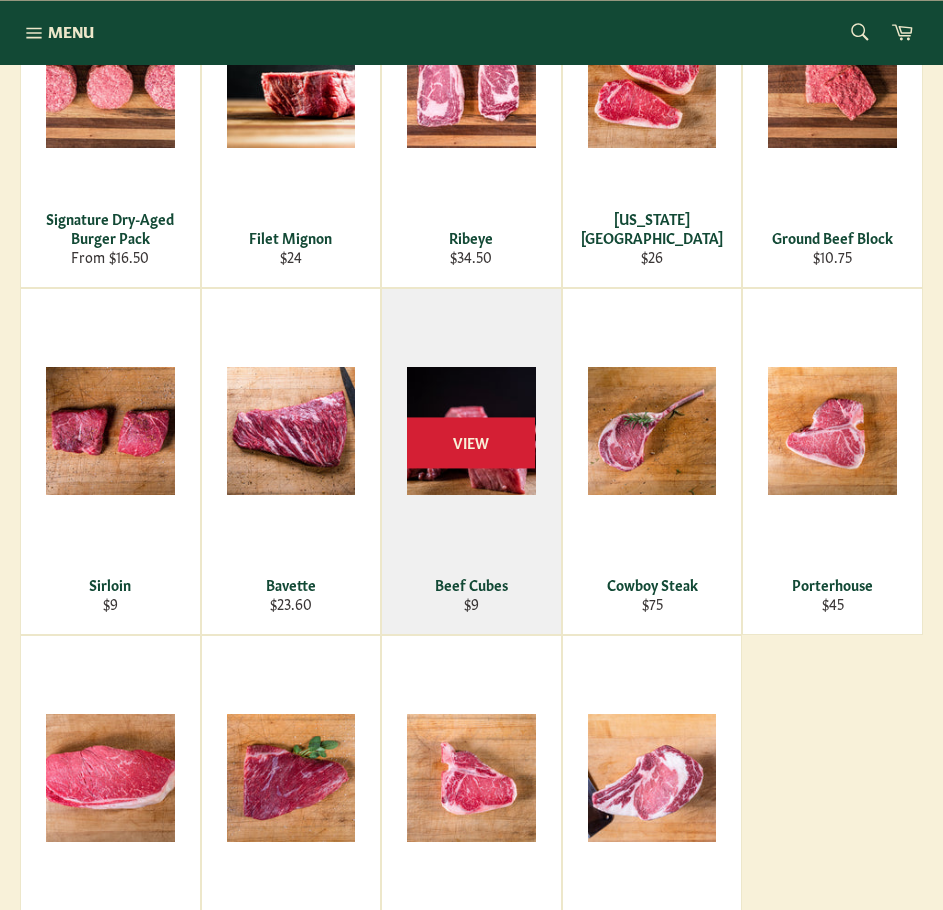 scroll, scrollTop: 800, scrollLeft: 0, axis: vertical 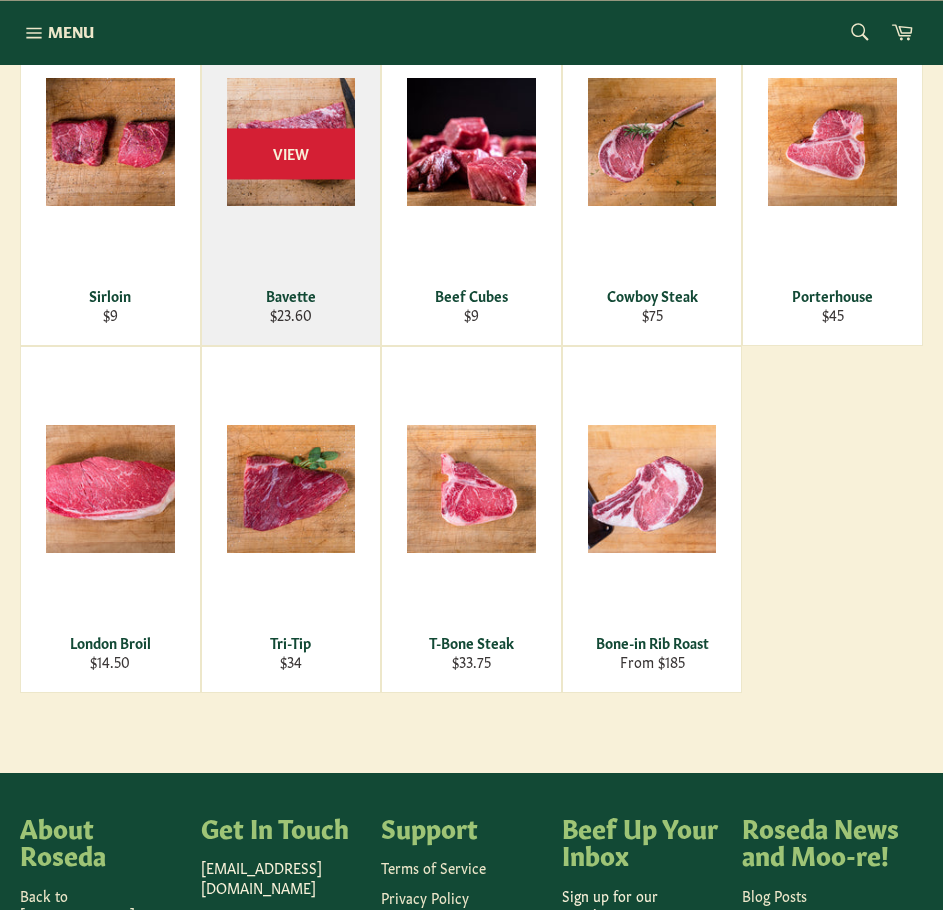 click on "View" at bounding box center [291, 172] 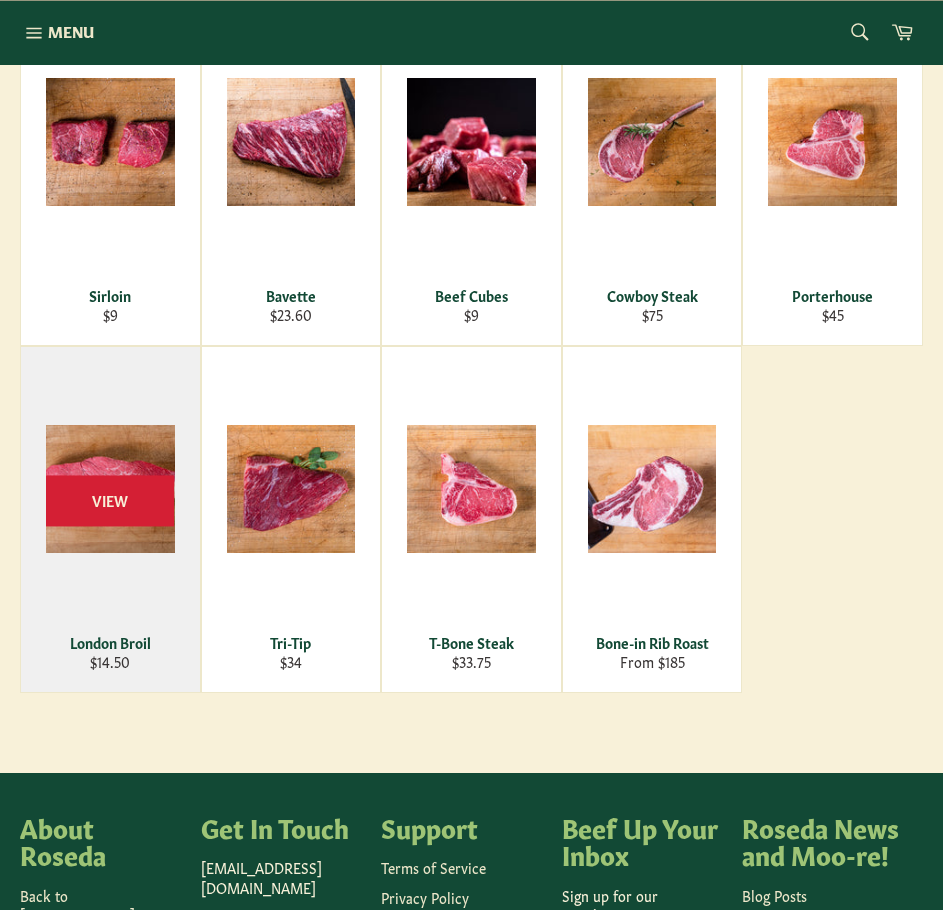 click on "View" at bounding box center [110, 519] 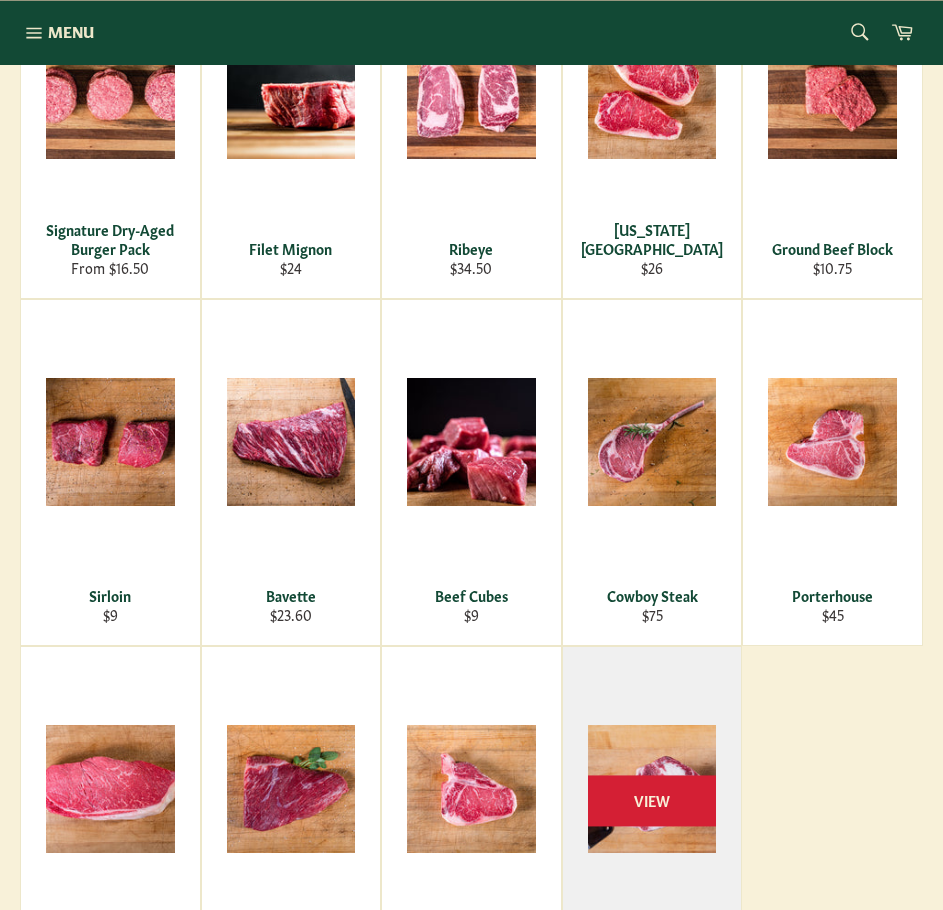 scroll, scrollTop: 400, scrollLeft: 0, axis: vertical 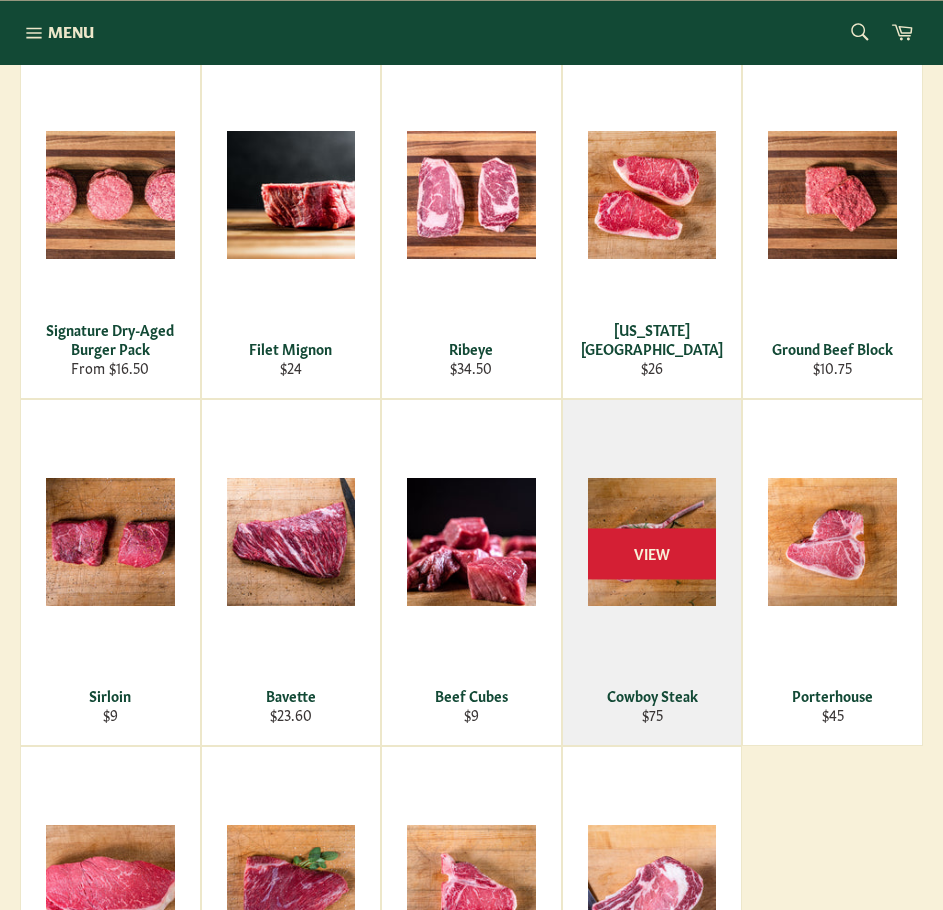 click on "View" at bounding box center [652, 572] 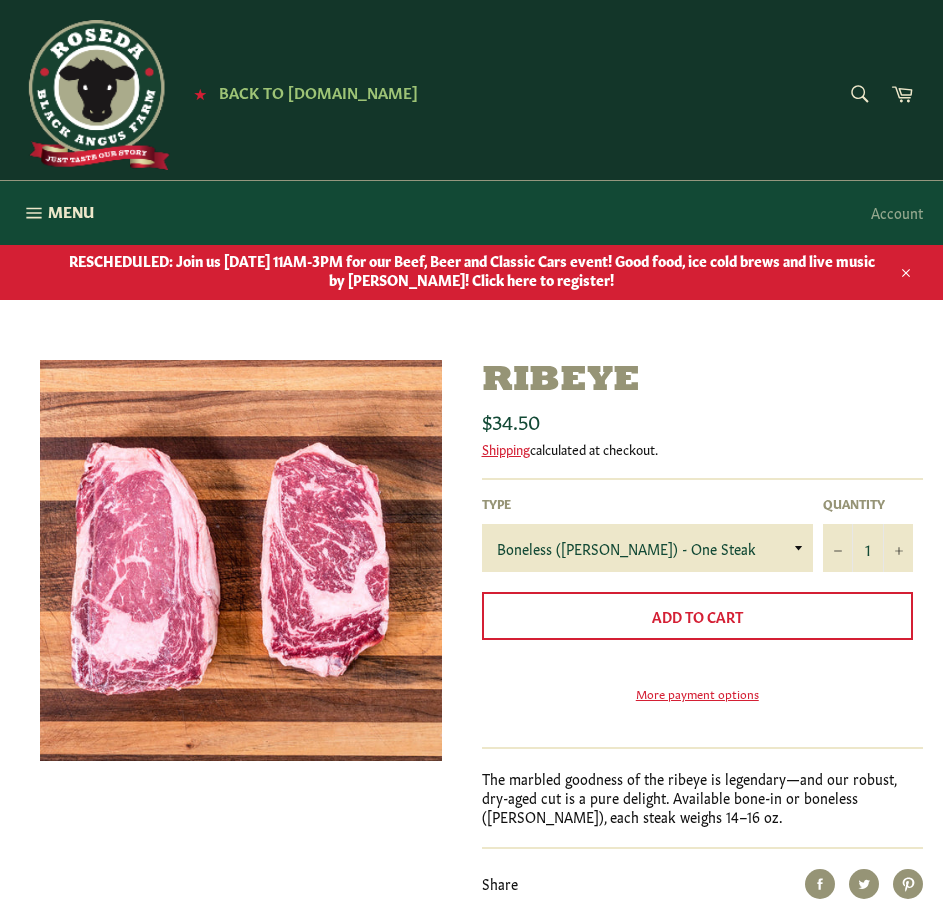 scroll, scrollTop: 0, scrollLeft: 0, axis: both 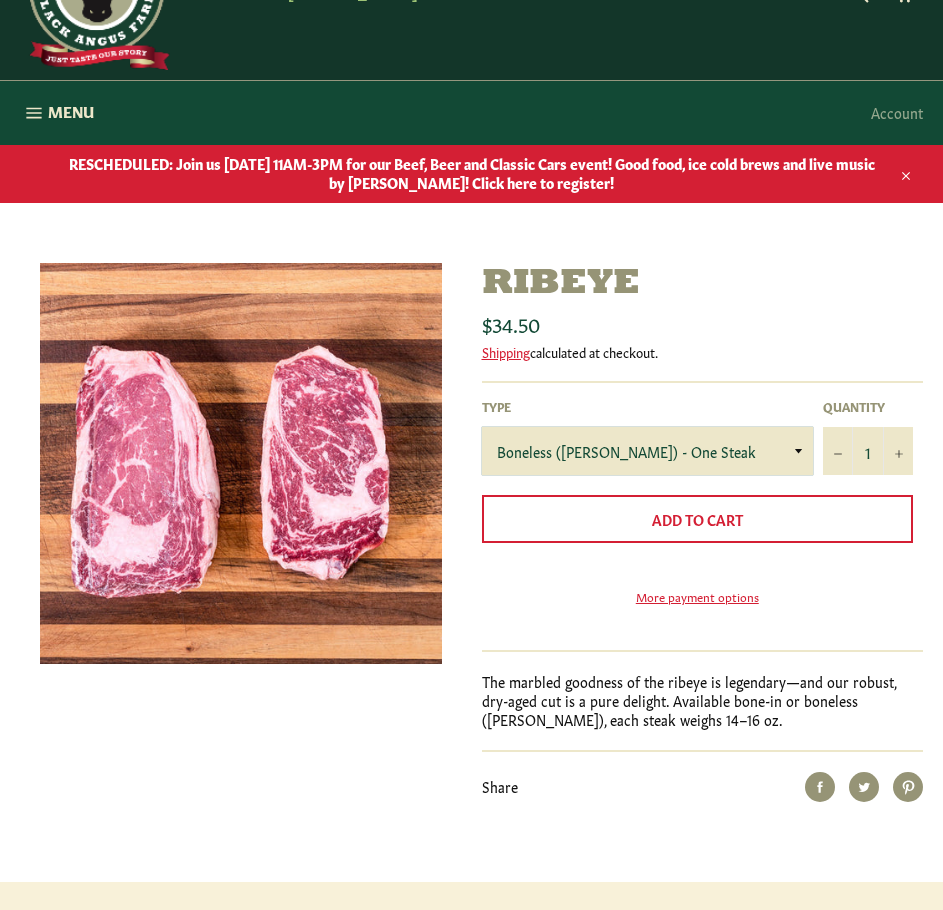 click on "Boneless (Delmonico) - One Steak
Bone-In - One Steak" at bounding box center (648, 451) 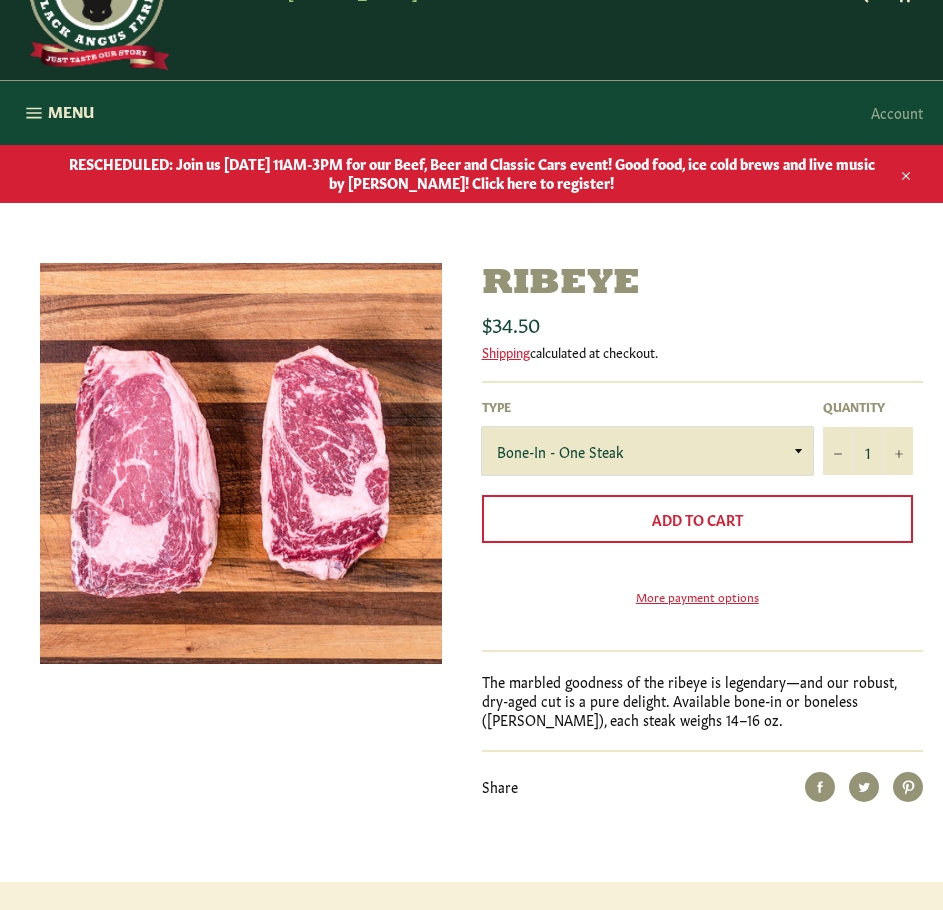 click on "Boneless (Delmonico) - One Steak
Bone-In - One Steak" at bounding box center [648, 451] 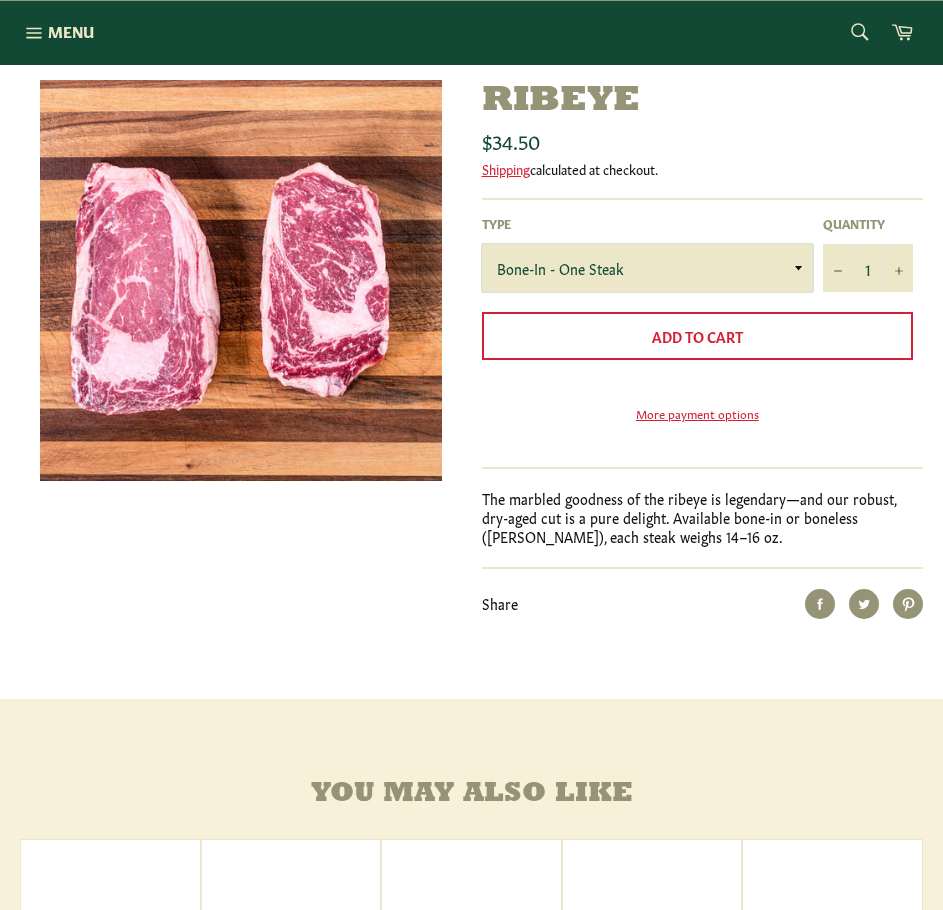 scroll, scrollTop: 300, scrollLeft: 0, axis: vertical 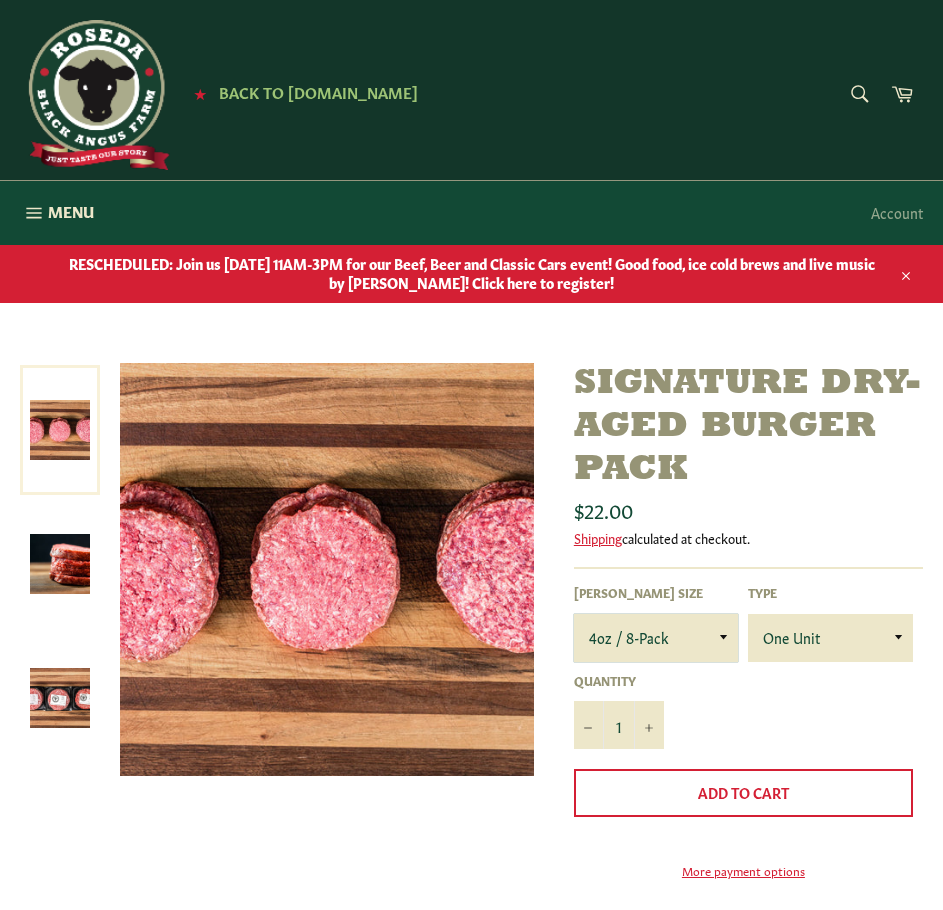 click on "4oz / 8-Pack
6oz / 4-Pack
8oz / 4-Pack" at bounding box center [656, 638] 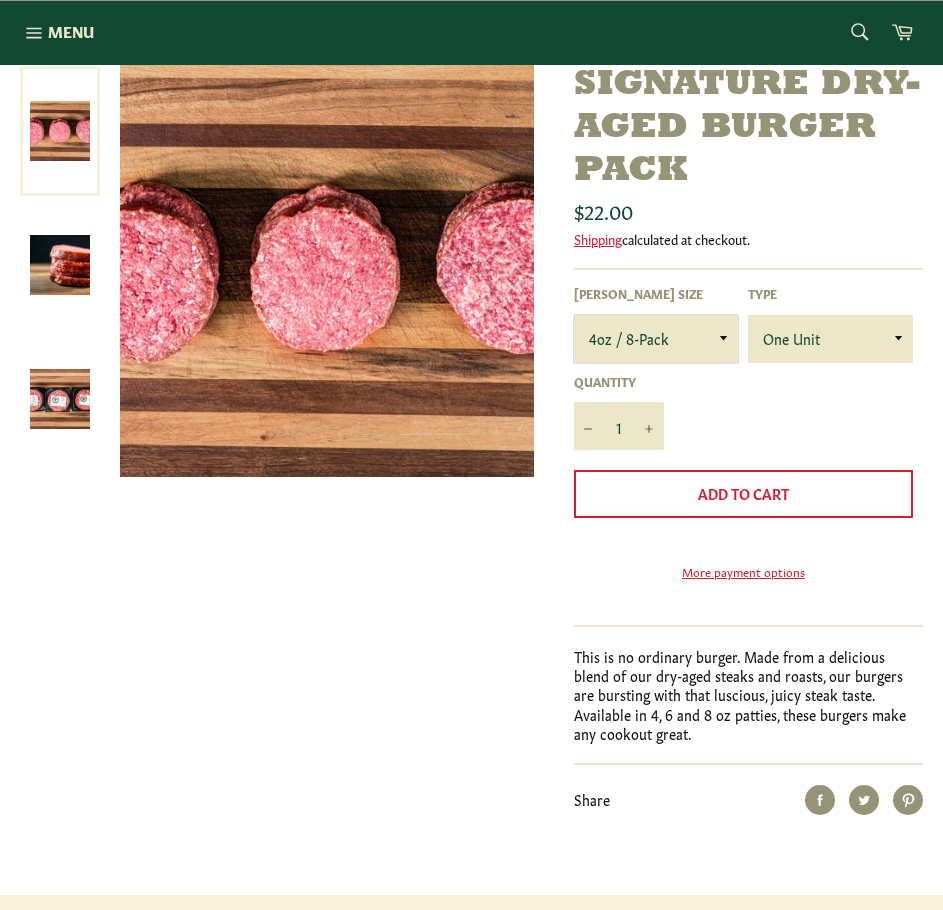 scroll, scrollTop: 300, scrollLeft: 0, axis: vertical 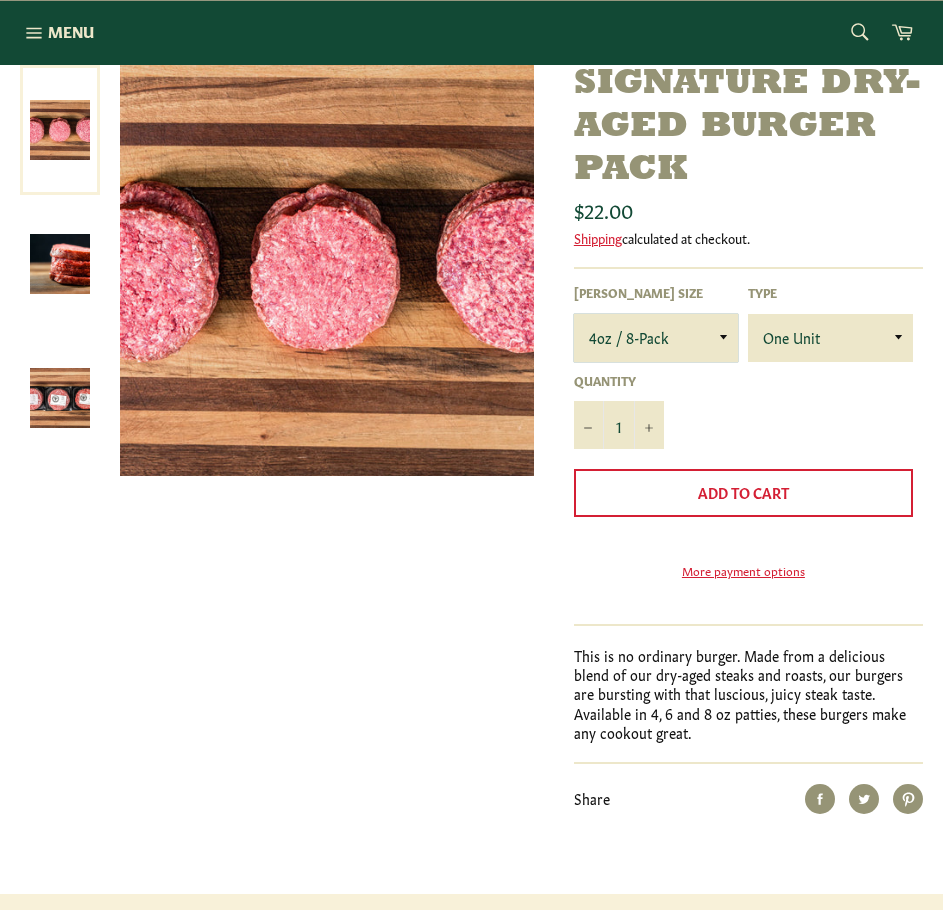click on "4oz / 8-Pack
6oz / 4-Pack
8oz / 4-Pack" at bounding box center (656, 338) 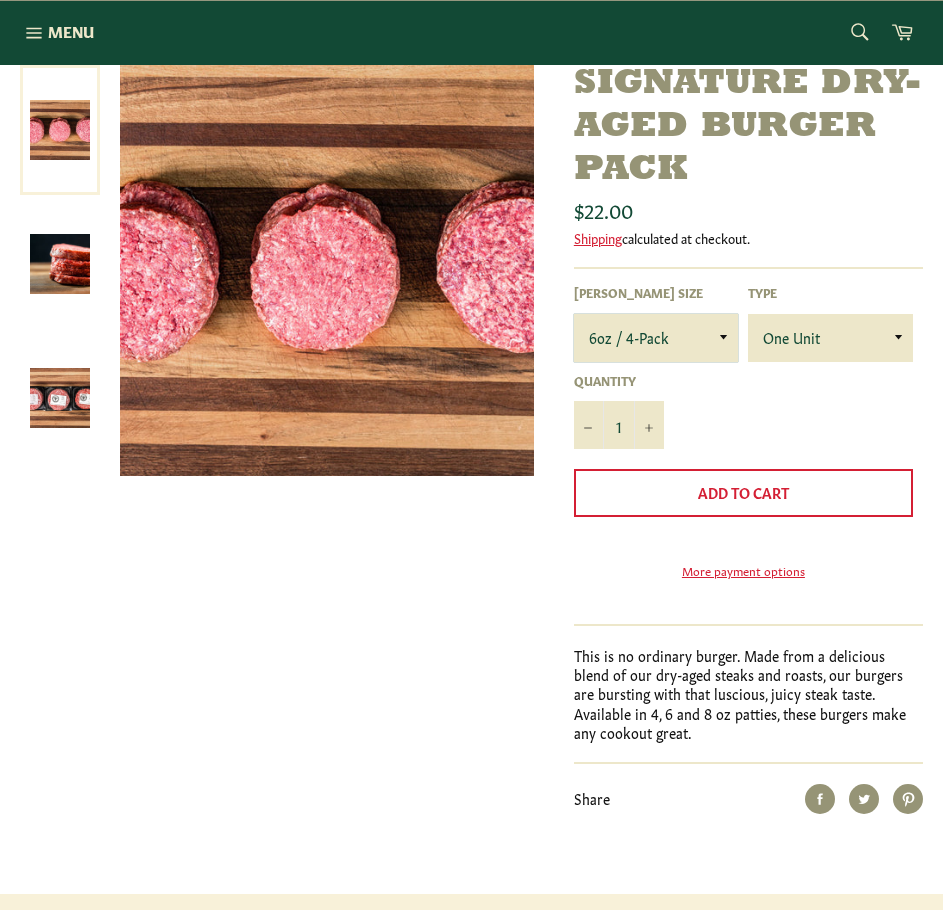 click on "4oz / 8-Pack
6oz / 4-Pack
8oz / 4-Pack" at bounding box center [656, 338] 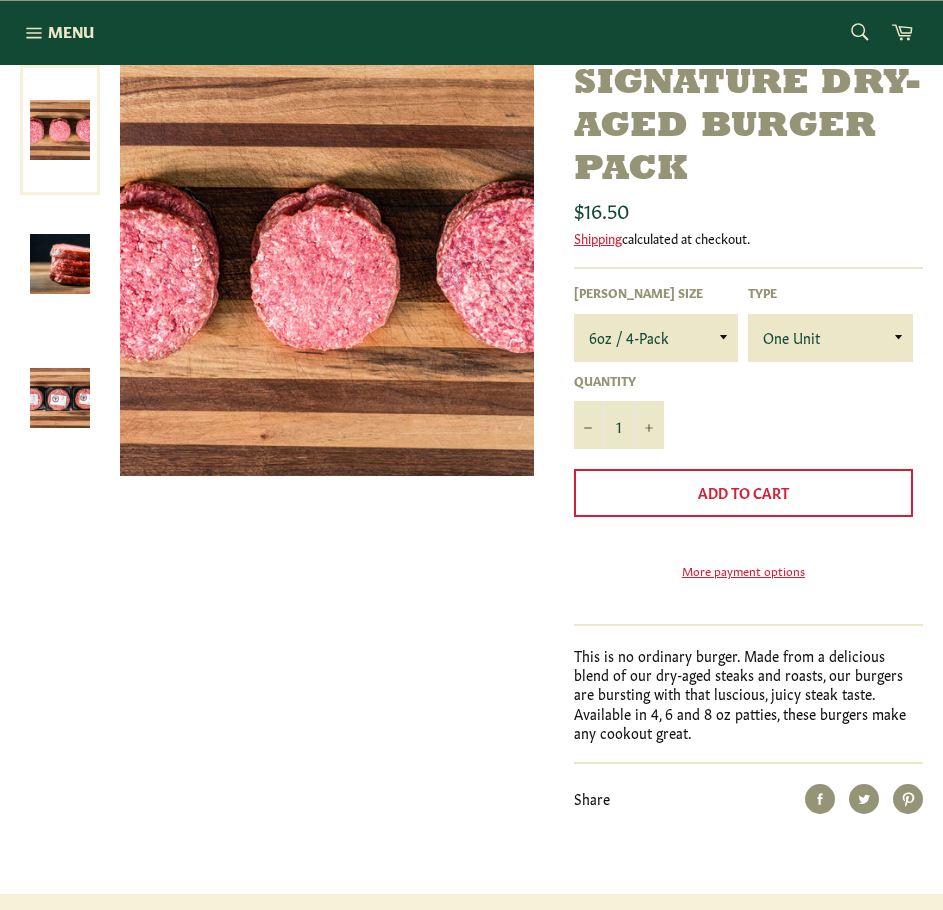 click on "Signature Dry-Aged Burger Pack
Sale
Regular price $16.50 Type" at bounding box center [461, 439] 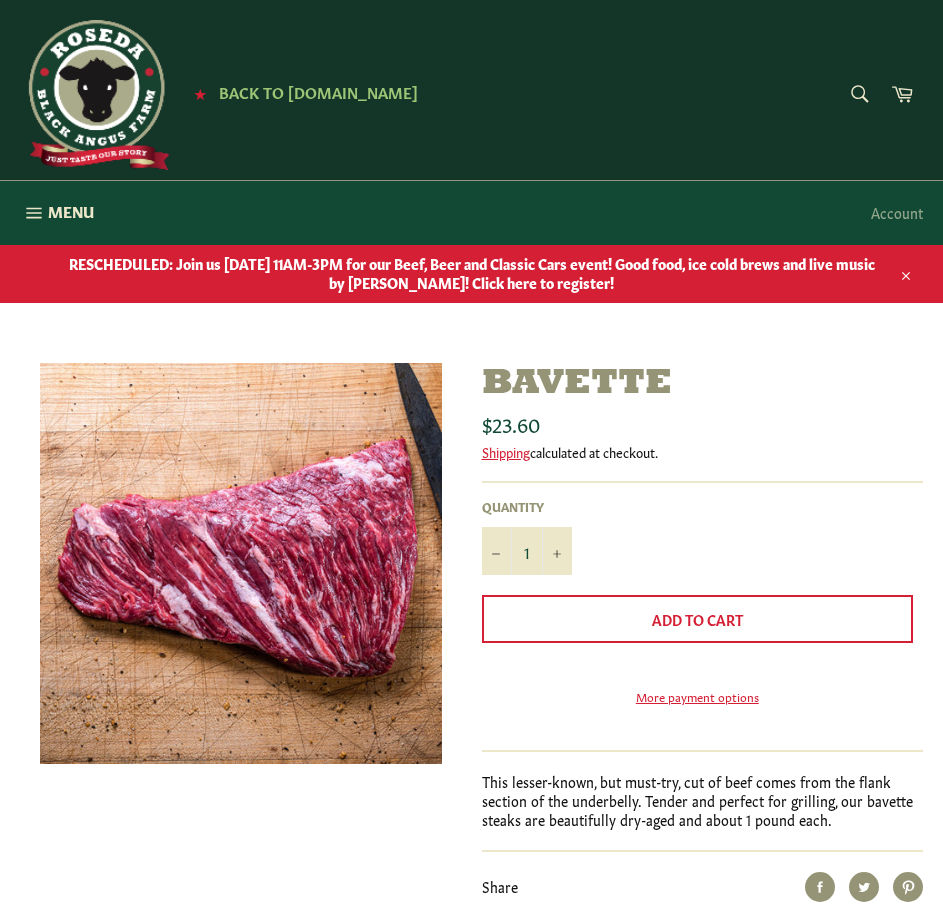 scroll, scrollTop: 0, scrollLeft: 0, axis: both 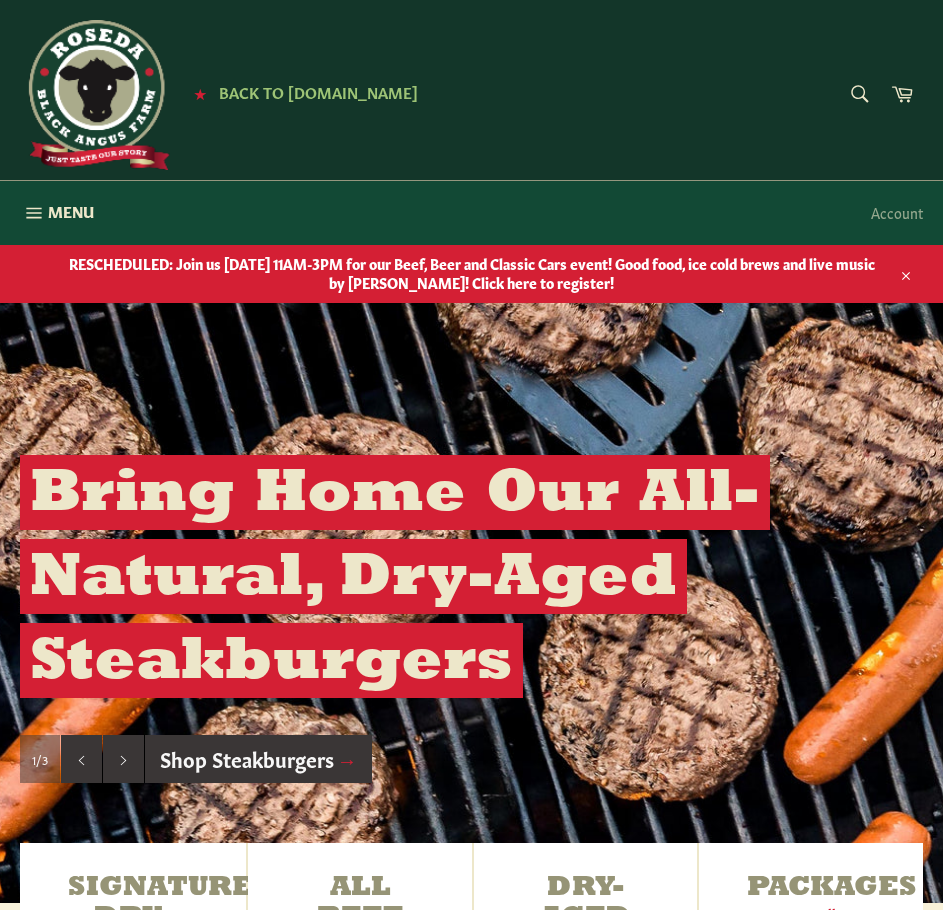 click 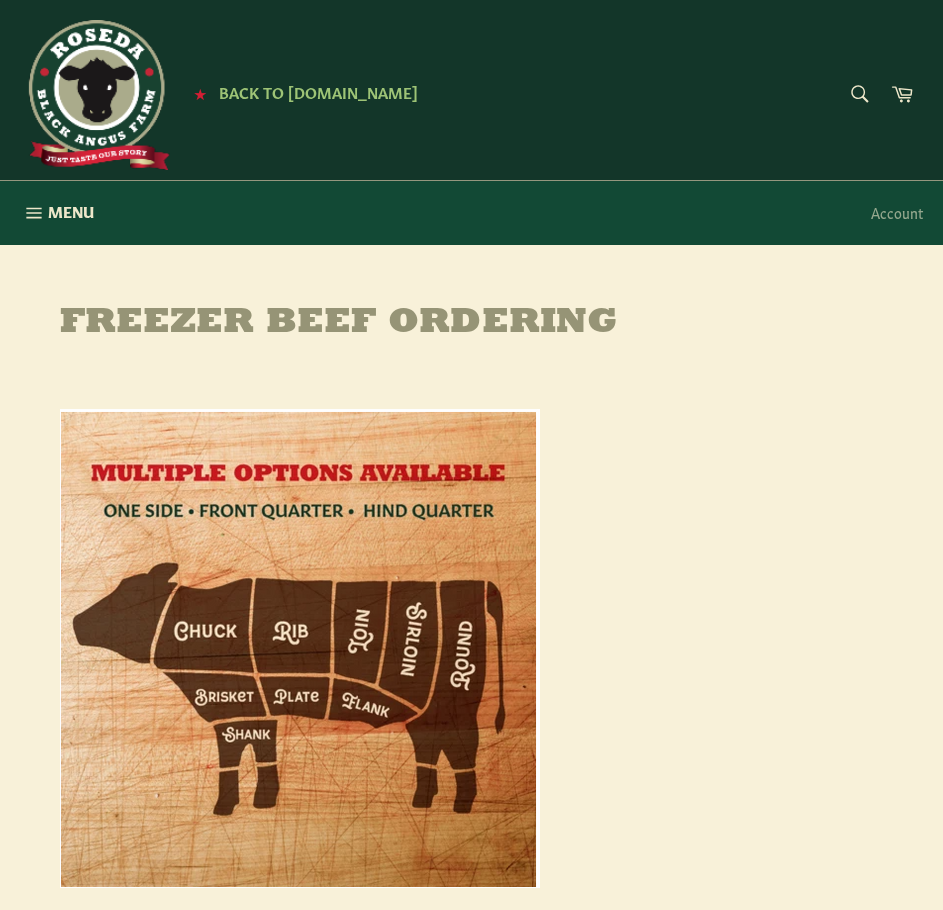 scroll, scrollTop: 0, scrollLeft: 0, axis: both 